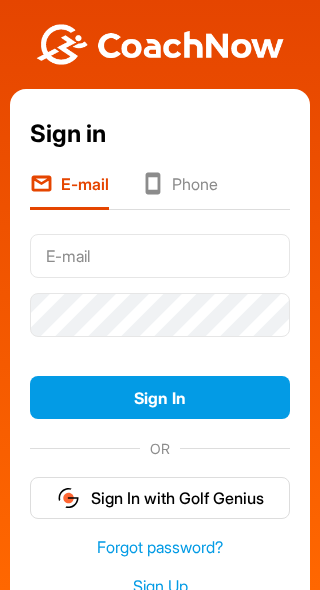 scroll, scrollTop: 0, scrollLeft: 0, axis: both 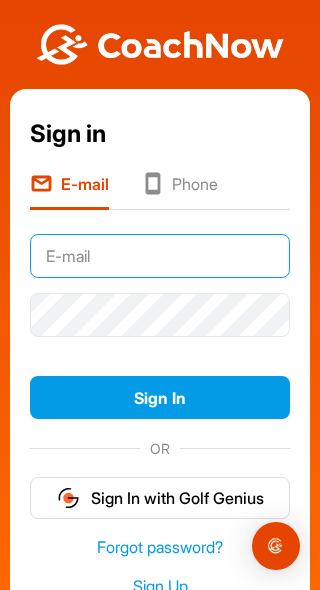 type on "patricia.swaim@example.com" 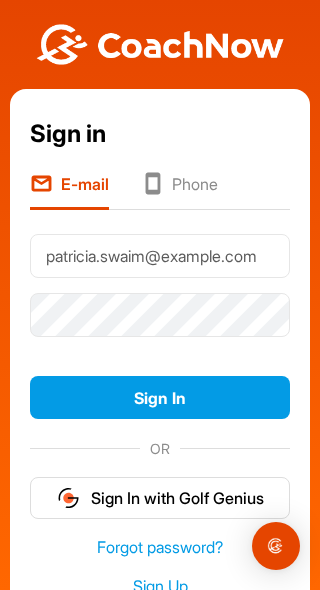 click on "Sign In" at bounding box center [160, 397] 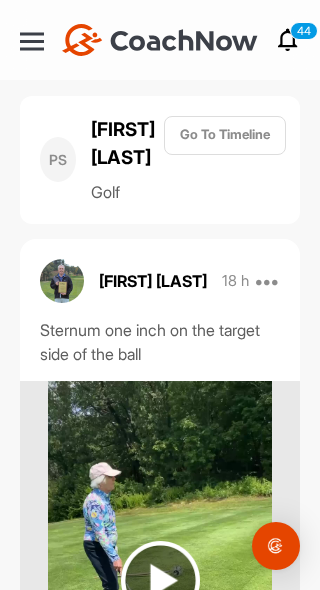 scroll, scrollTop: 0, scrollLeft: 0, axis: both 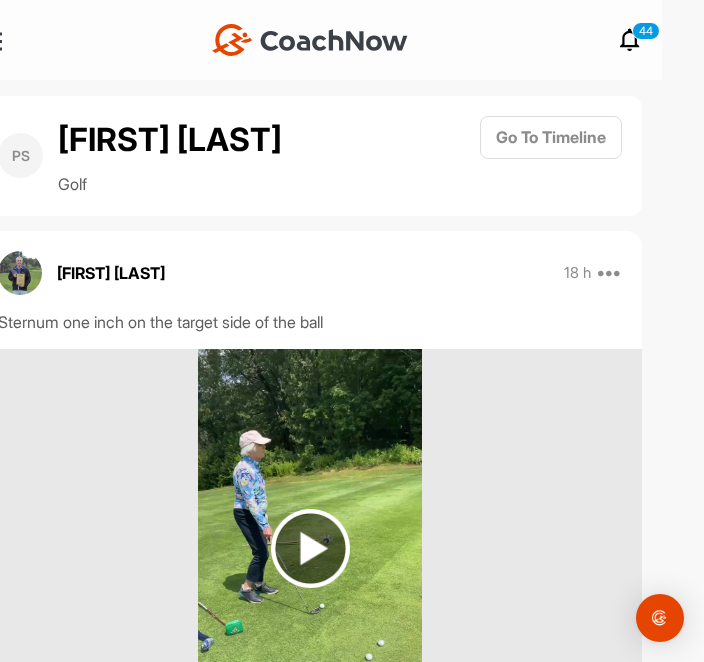 click on "Go To Timeline" at bounding box center (551, 137) 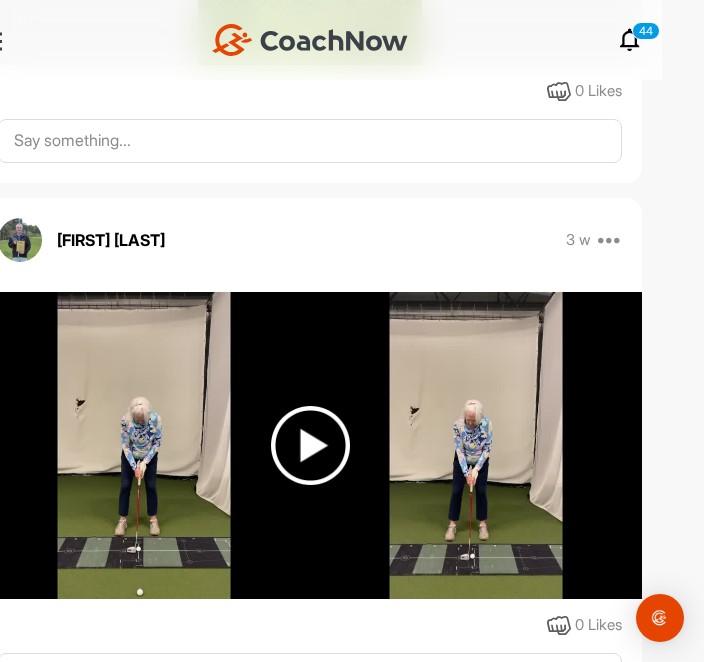 scroll, scrollTop: 4178, scrollLeft: 0, axis: vertical 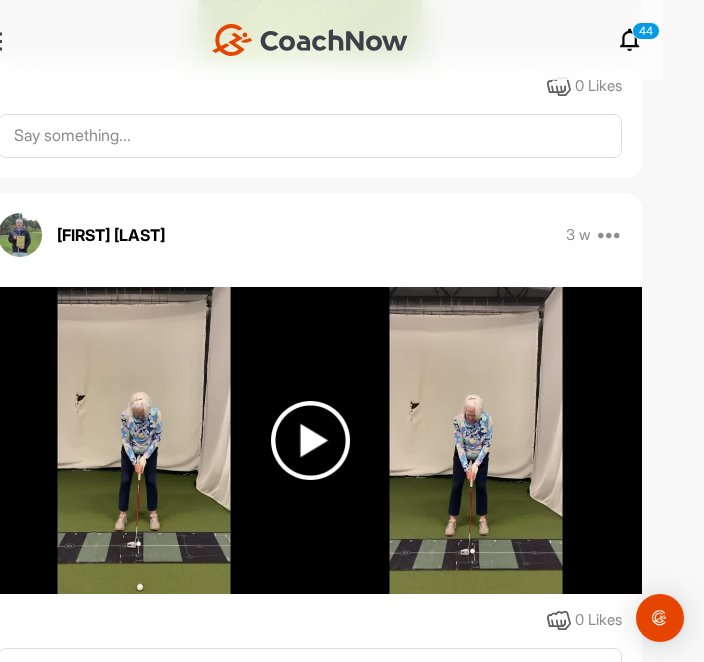 click at bounding box center (310, 440) 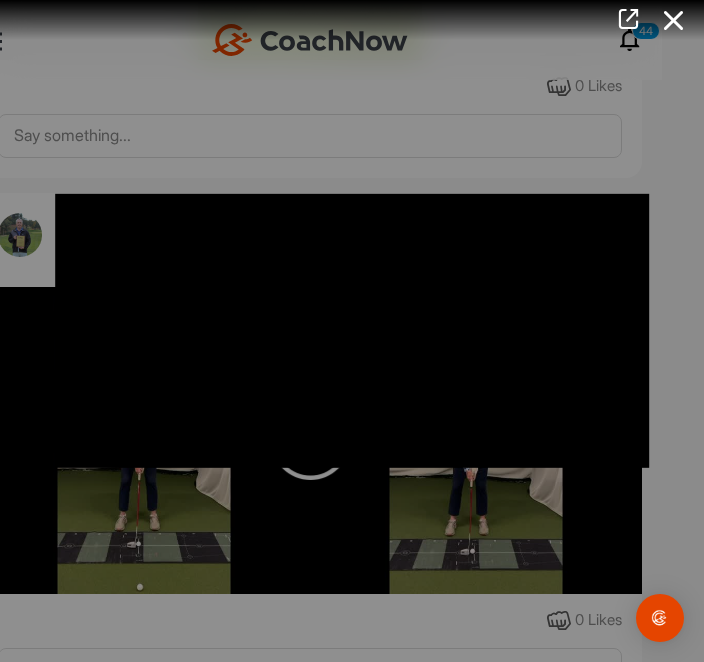 click at bounding box center [674, 20] 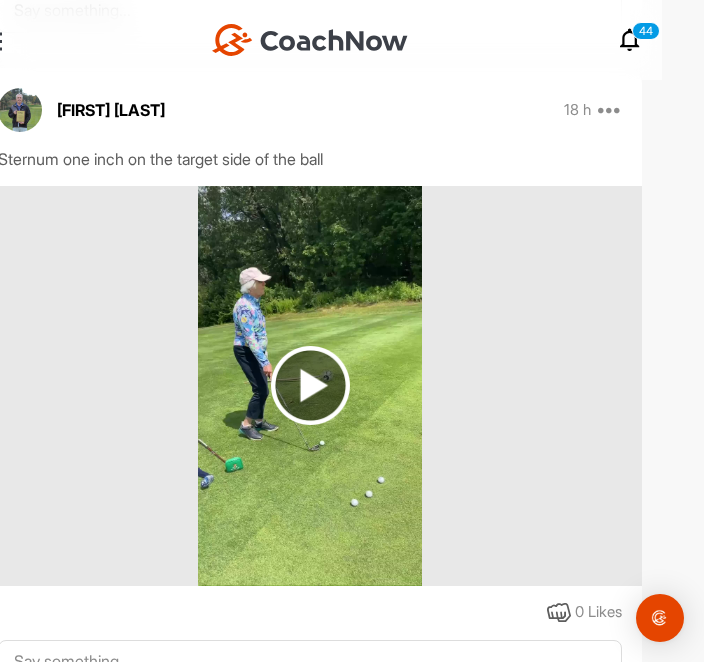 scroll, scrollTop: 3639, scrollLeft: 0, axis: vertical 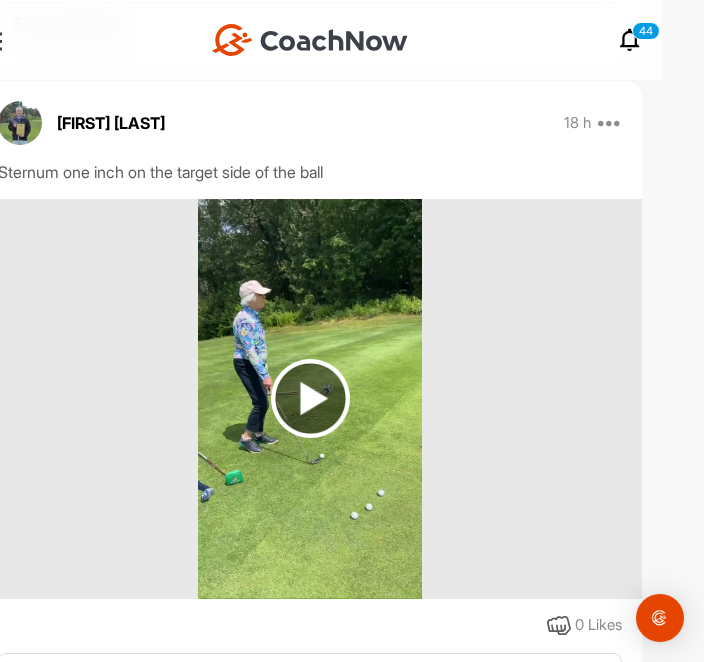 click at bounding box center [310, 398] 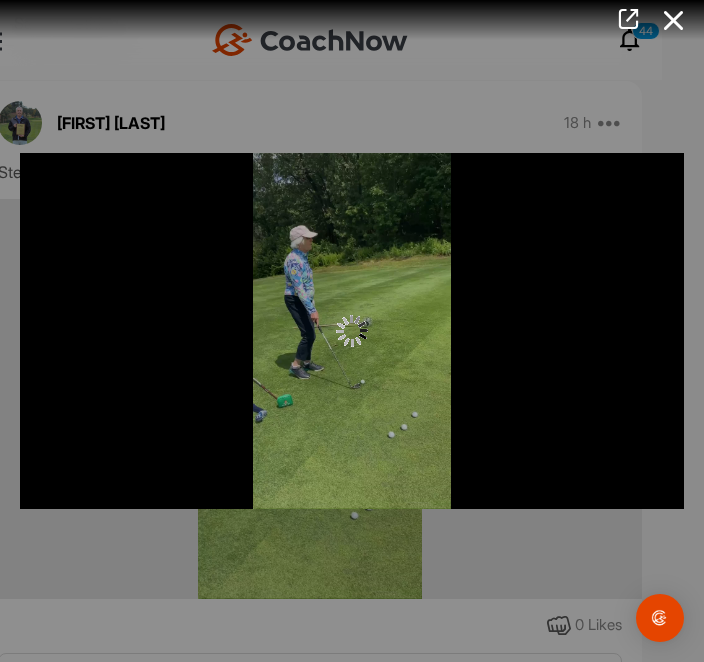 click at bounding box center [352, 331] 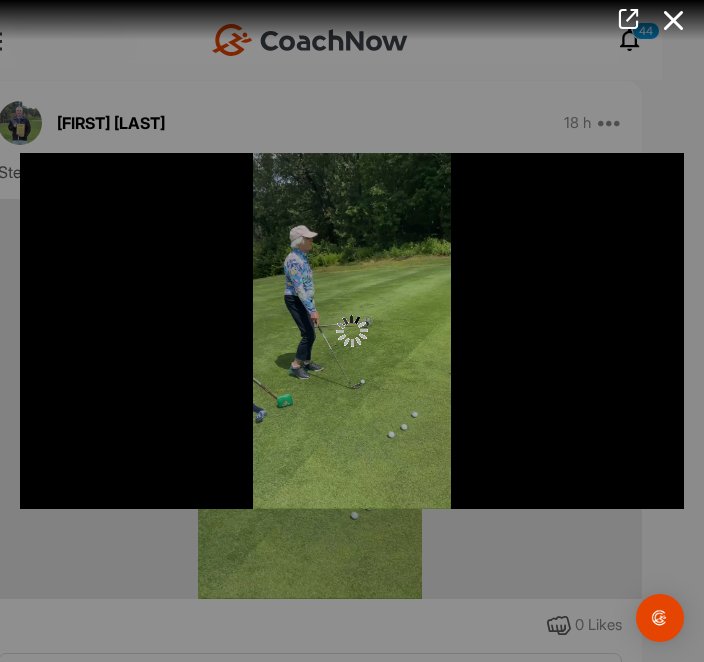 click at bounding box center (674, 20) 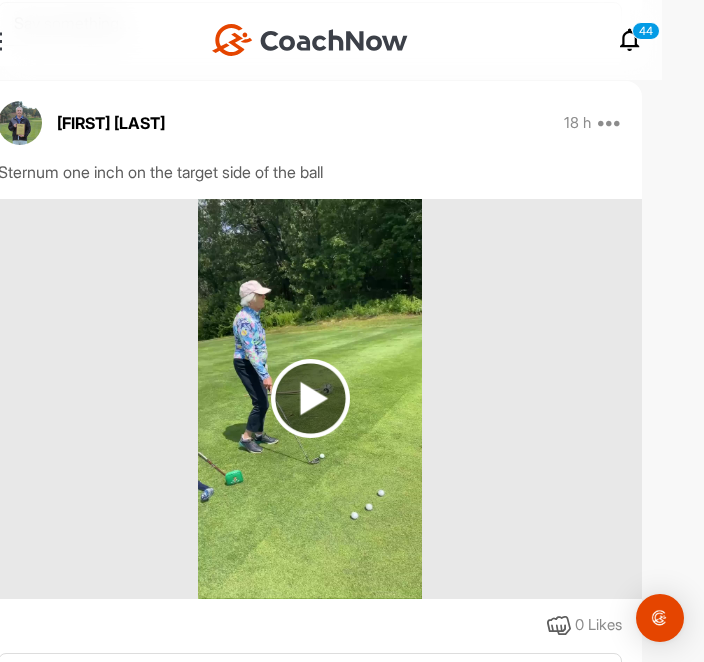 click at bounding box center (310, 398) 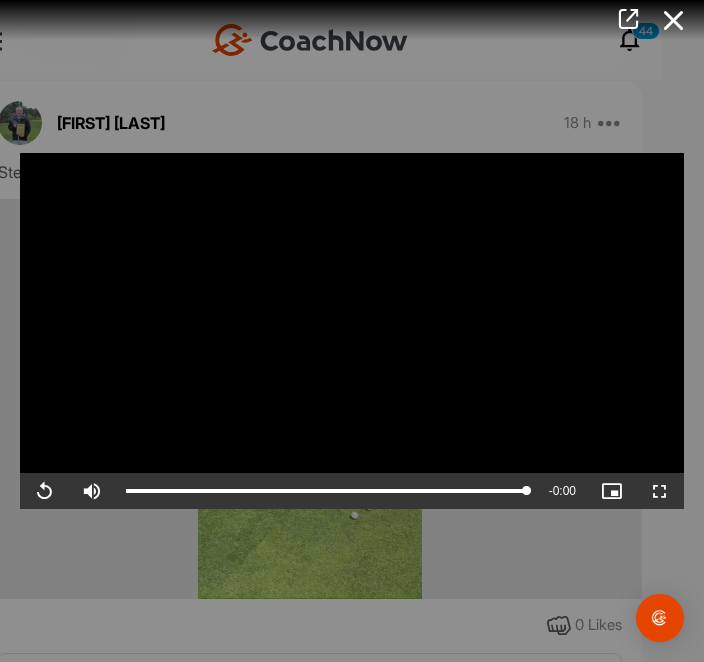 click at bounding box center [674, 20] 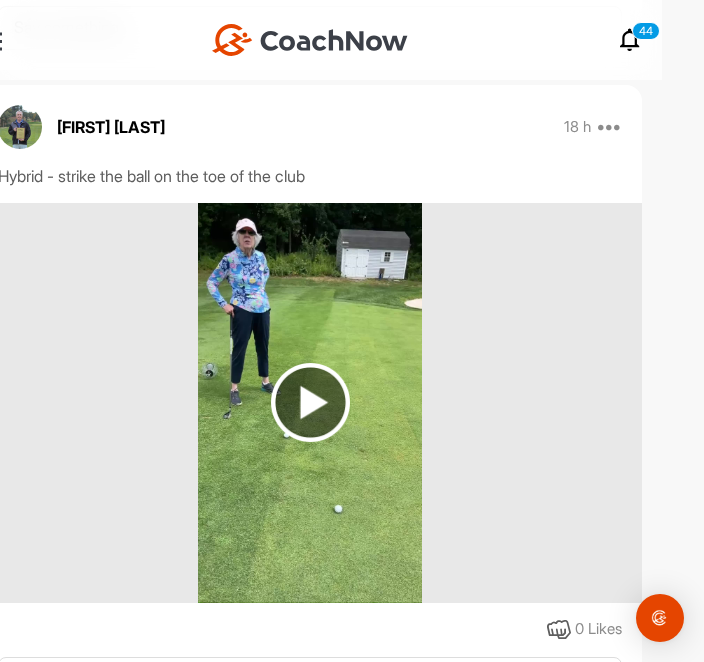 scroll, scrollTop: 2983, scrollLeft: 0, axis: vertical 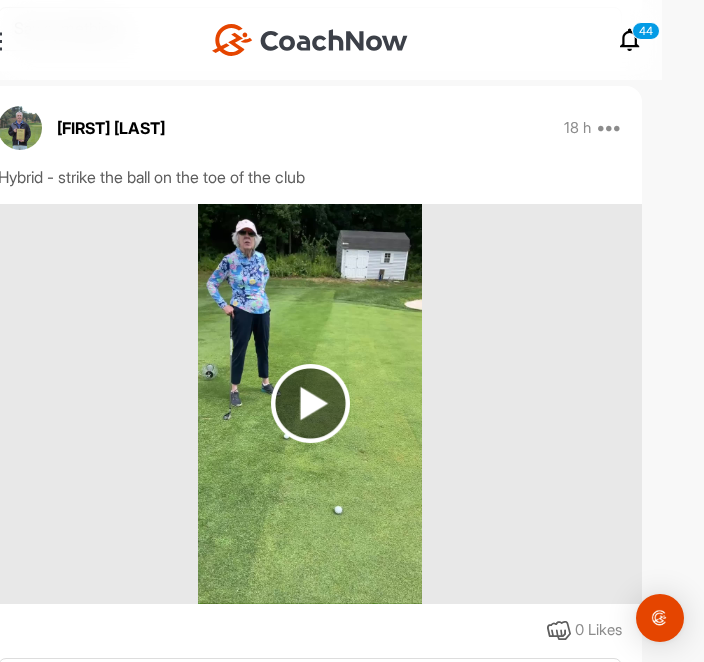click at bounding box center [310, 403] 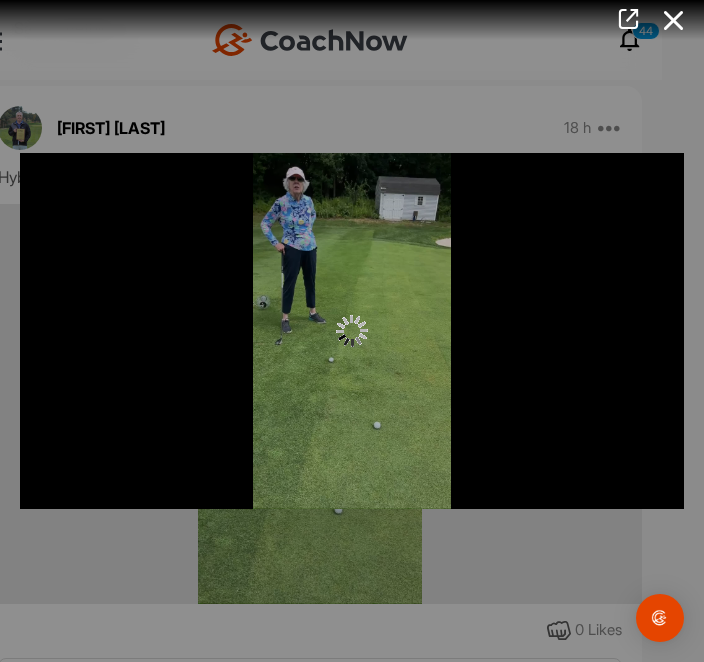 click at bounding box center (674, 20) 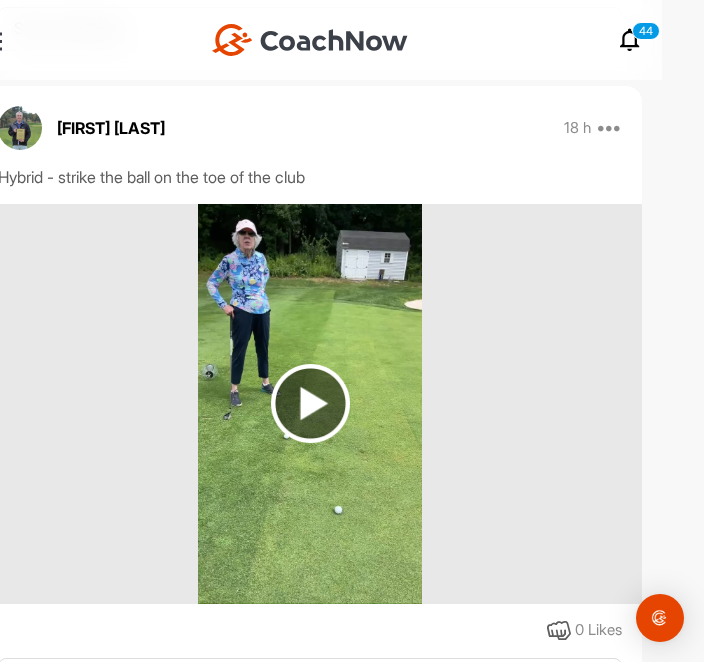 click at bounding box center (310, 403) 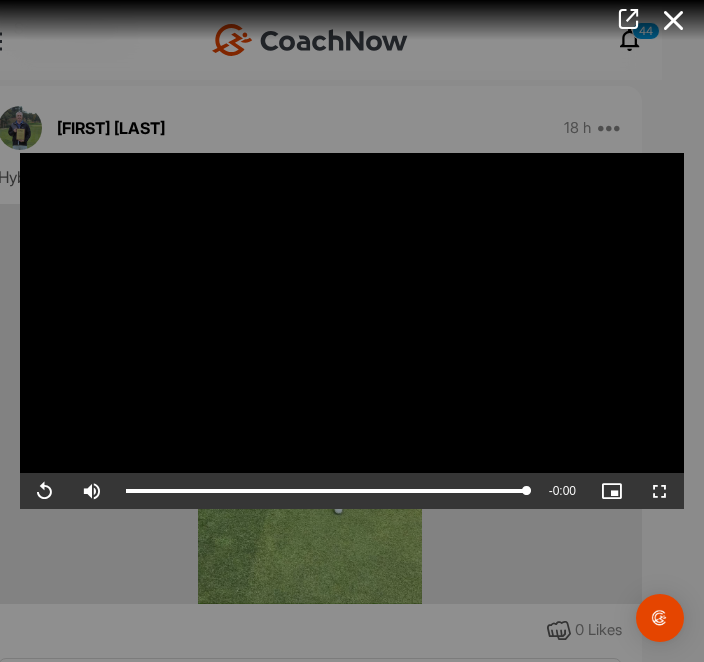 click at bounding box center (352, 331) 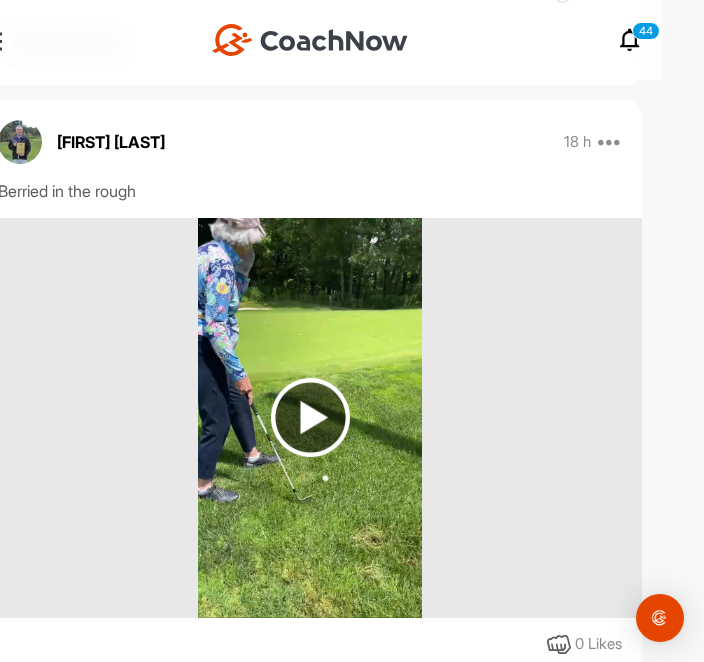 scroll, scrollTop: 2317, scrollLeft: 0, axis: vertical 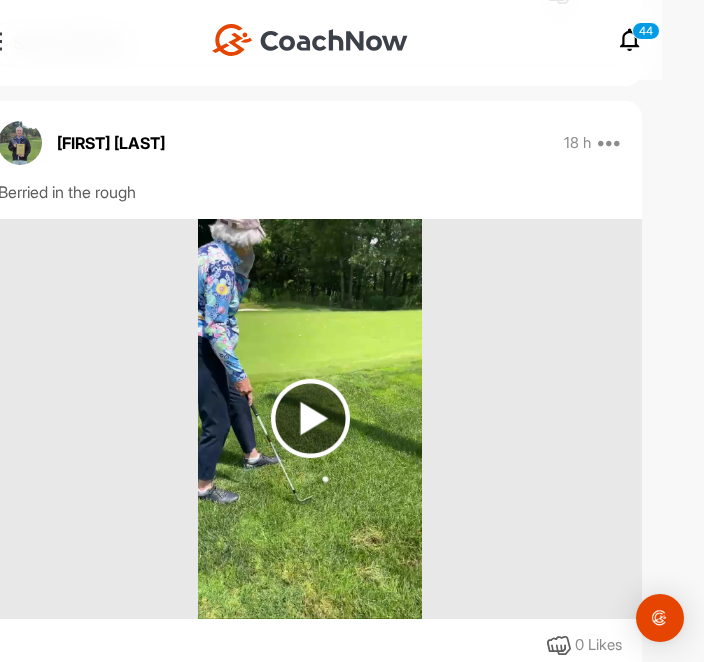click at bounding box center (310, 418) 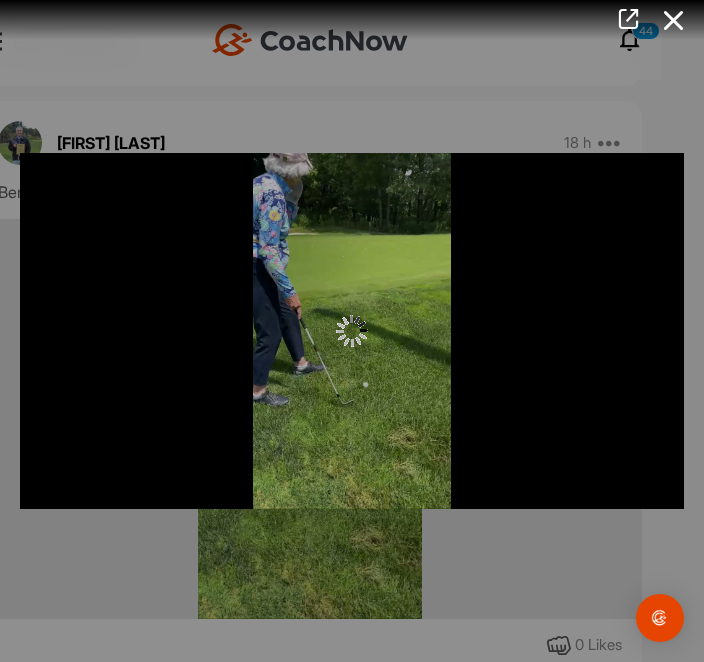 click at bounding box center (674, 20) 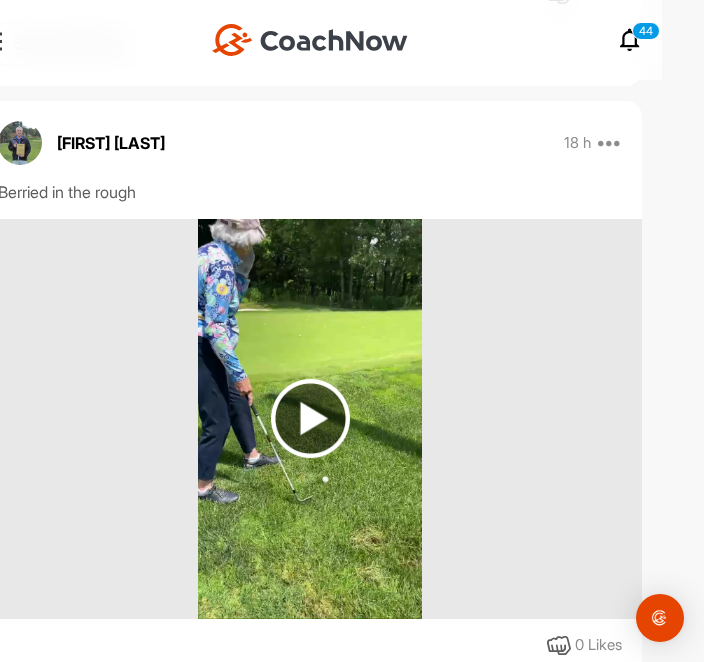 click at bounding box center [310, 418] 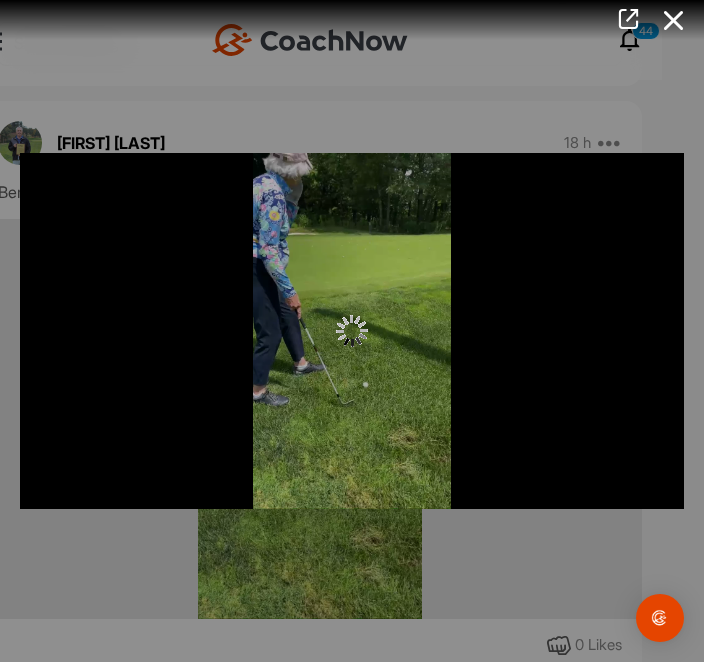 click at bounding box center [674, 20] 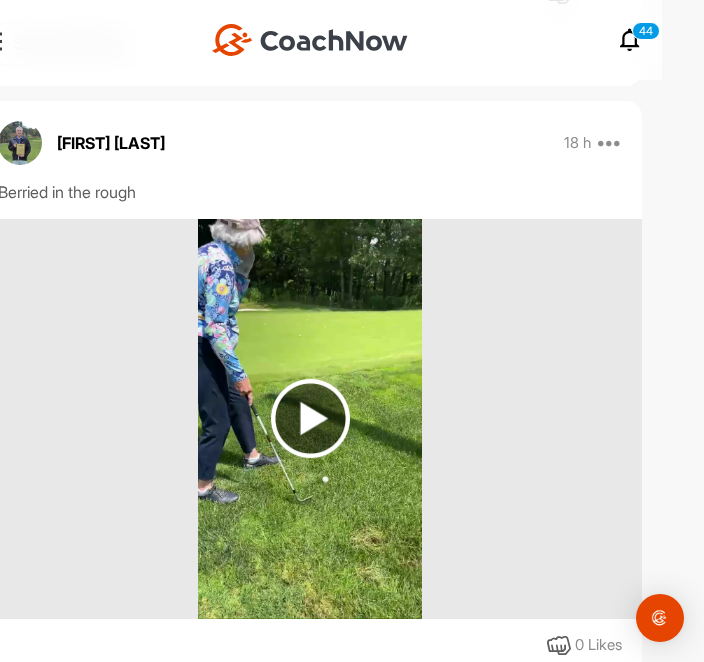 click at bounding box center (310, 418) 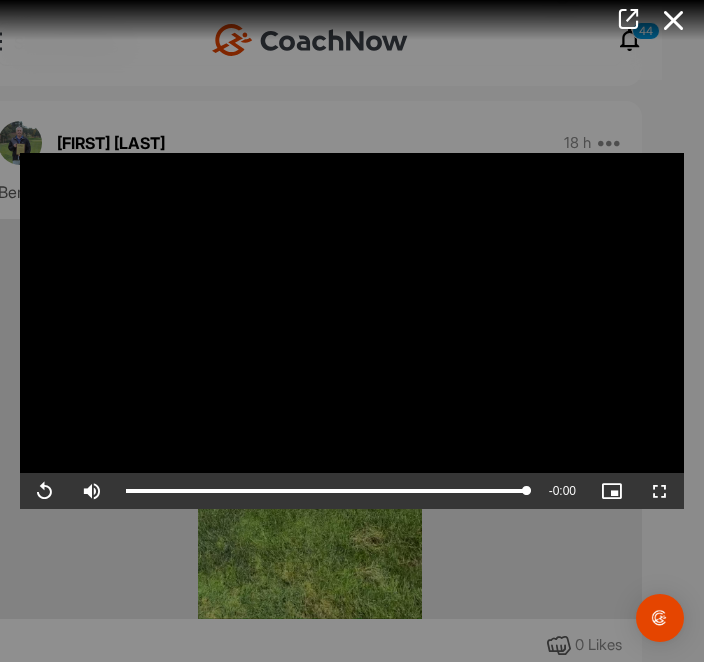 click at bounding box center (674, 20) 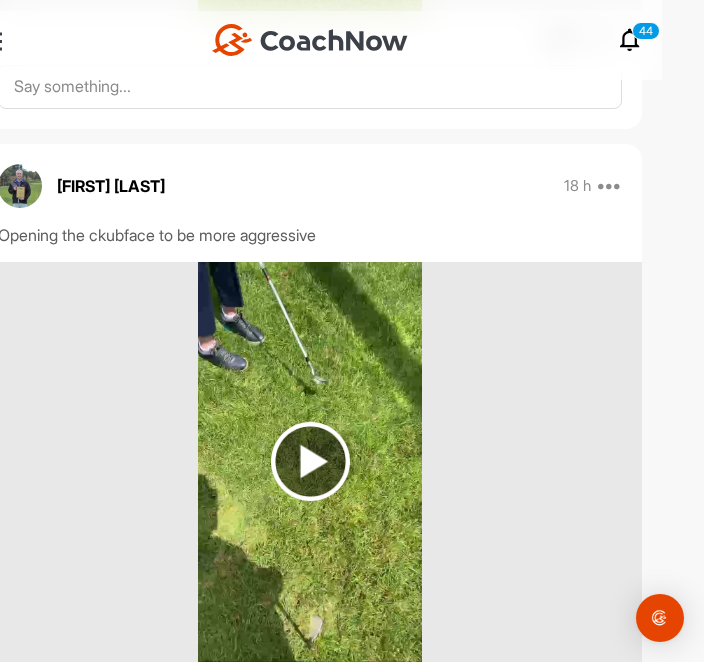 scroll, scrollTop: 1621, scrollLeft: 0, axis: vertical 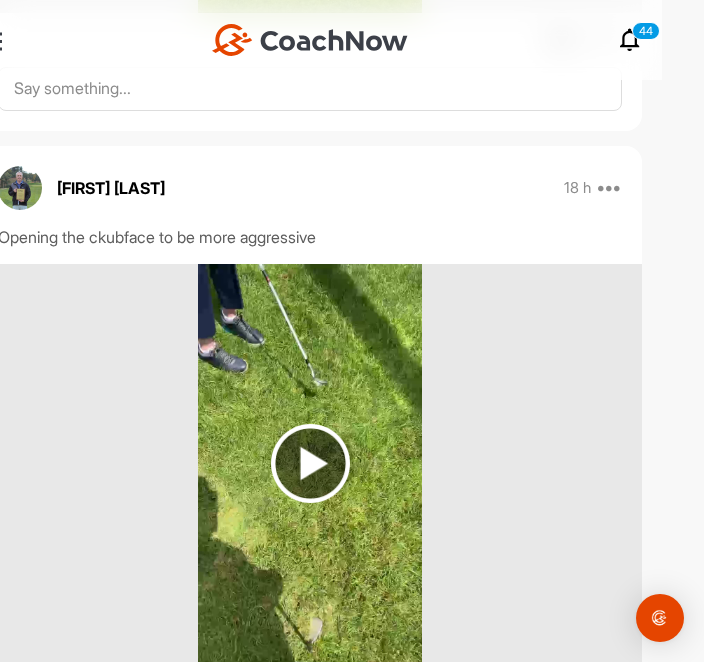 click at bounding box center (310, 463) 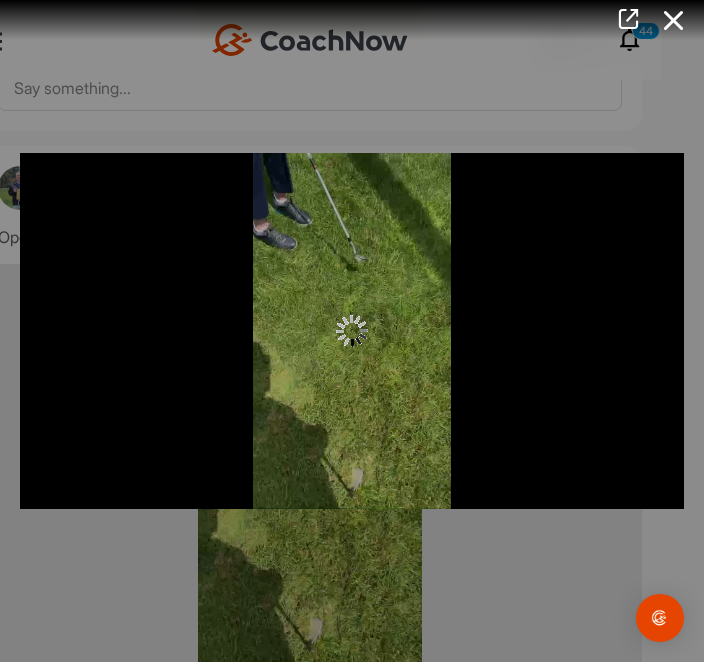 click at bounding box center (674, 20) 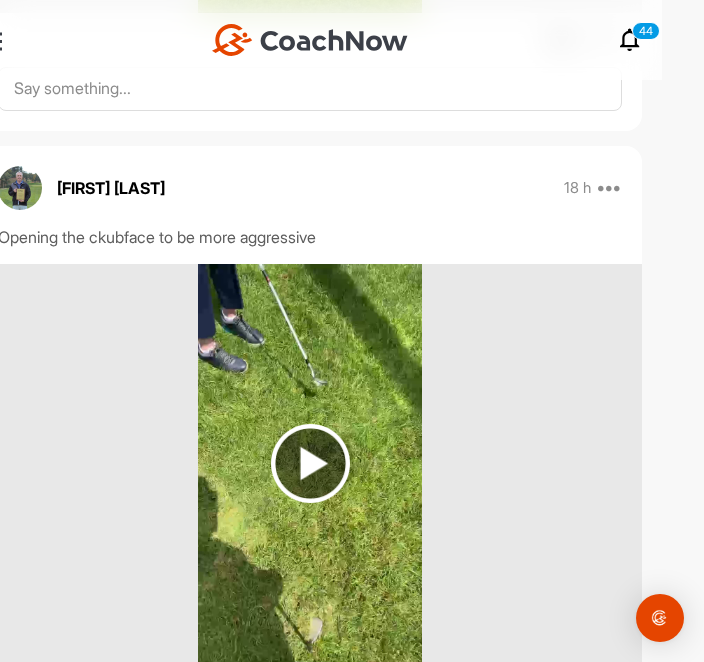 click at bounding box center [310, 463] 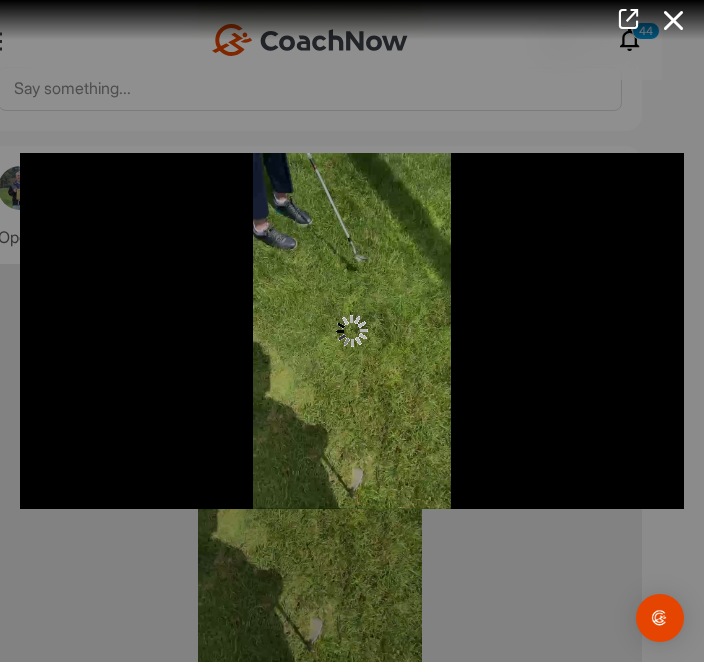 click at bounding box center [352, 331] 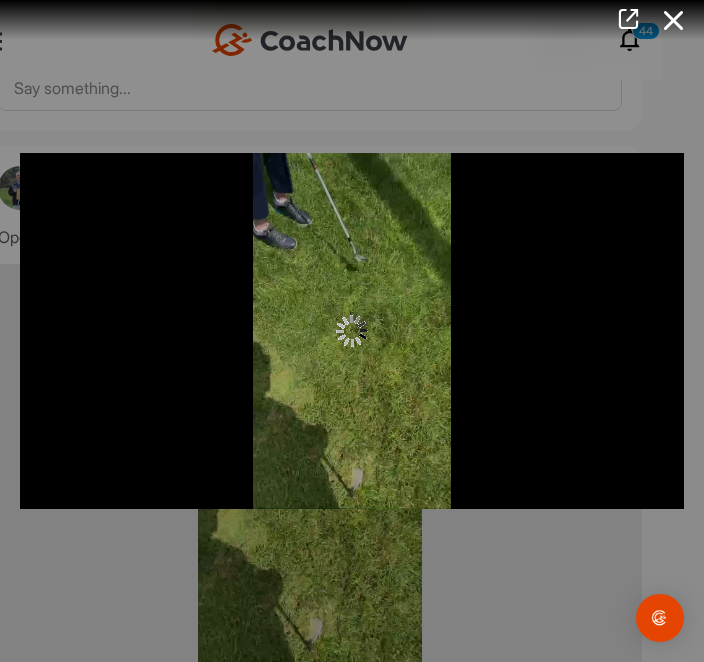 click at bounding box center [674, 20] 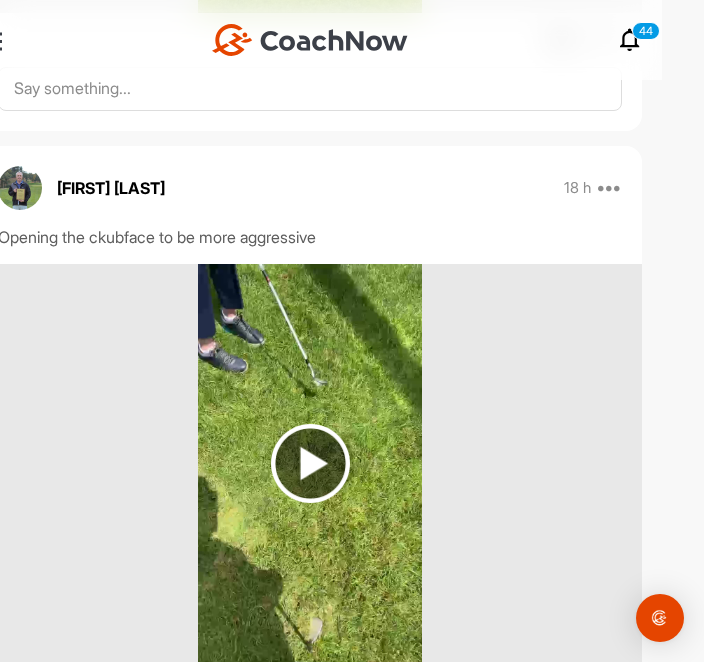 click at bounding box center (310, 463) 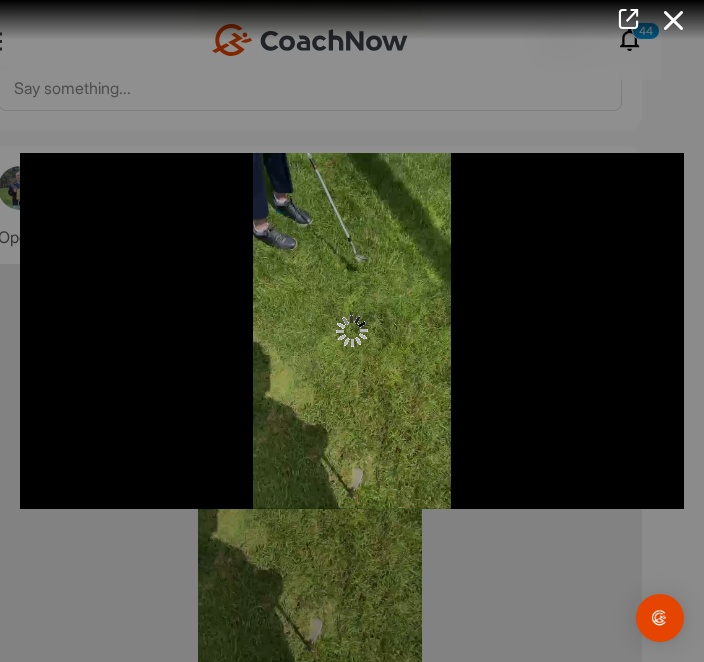 click at bounding box center [674, 20] 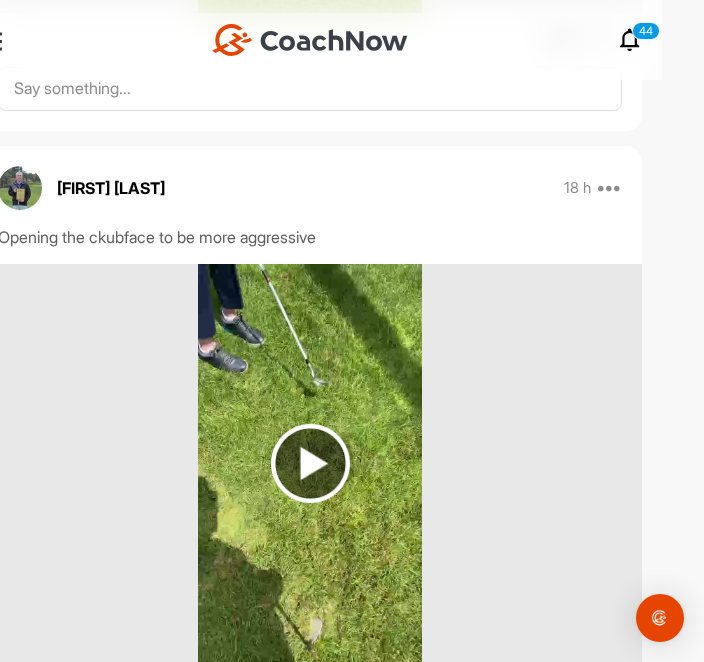 click at bounding box center (310, 463) 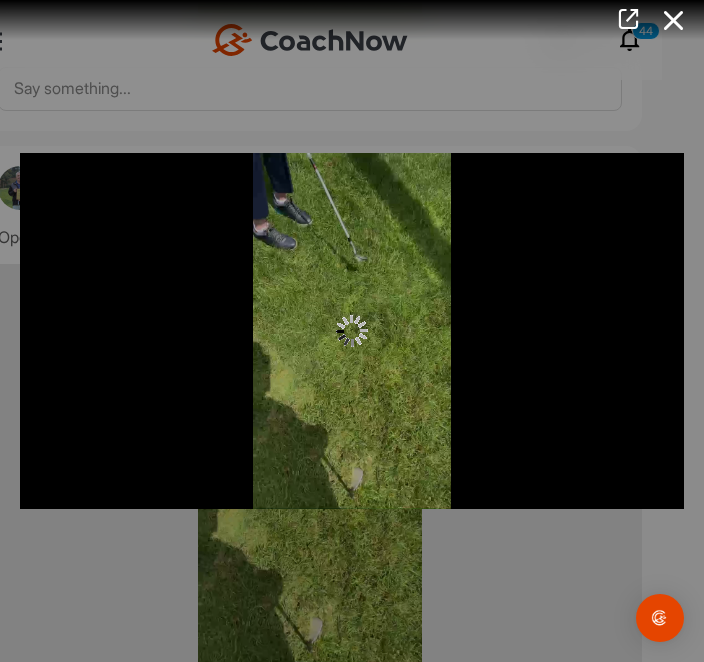click at bounding box center (674, 20) 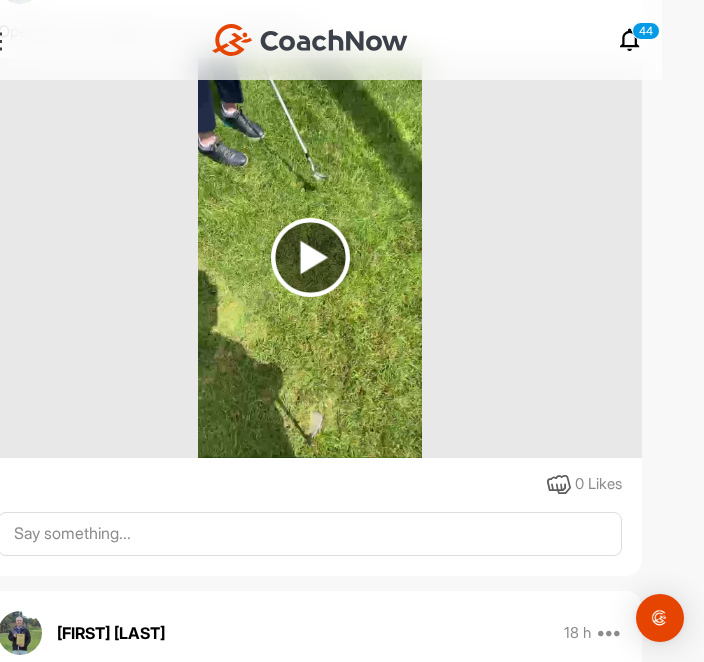 scroll, scrollTop: 1820, scrollLeft: 0, axis: vertical 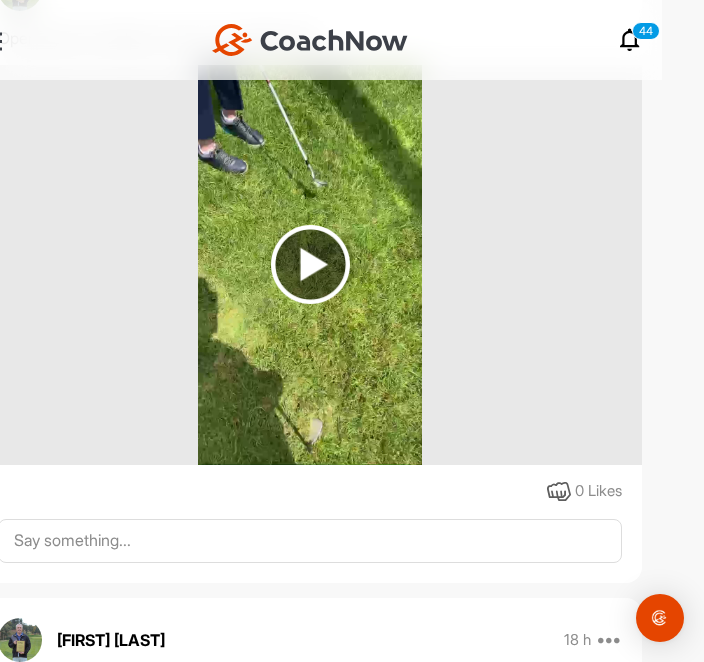 click at bounding box center [310, 264] 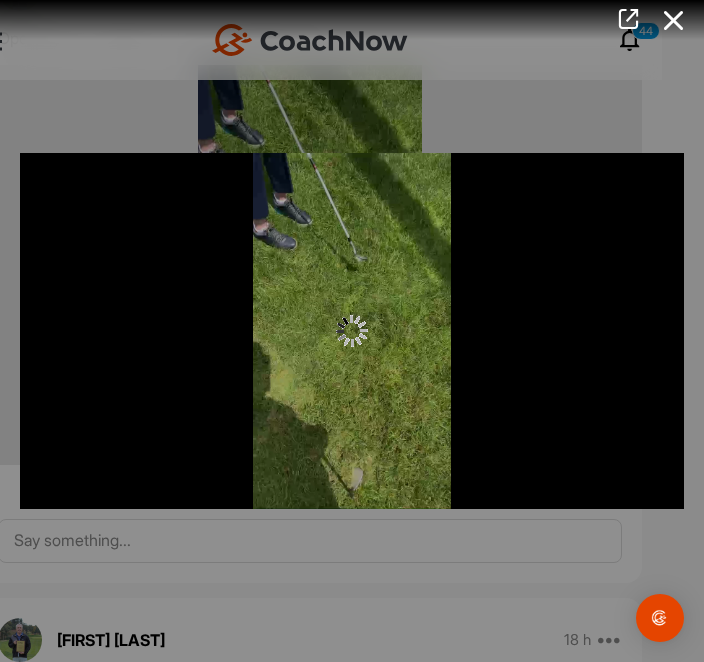 click at bounding box center [674, 20] 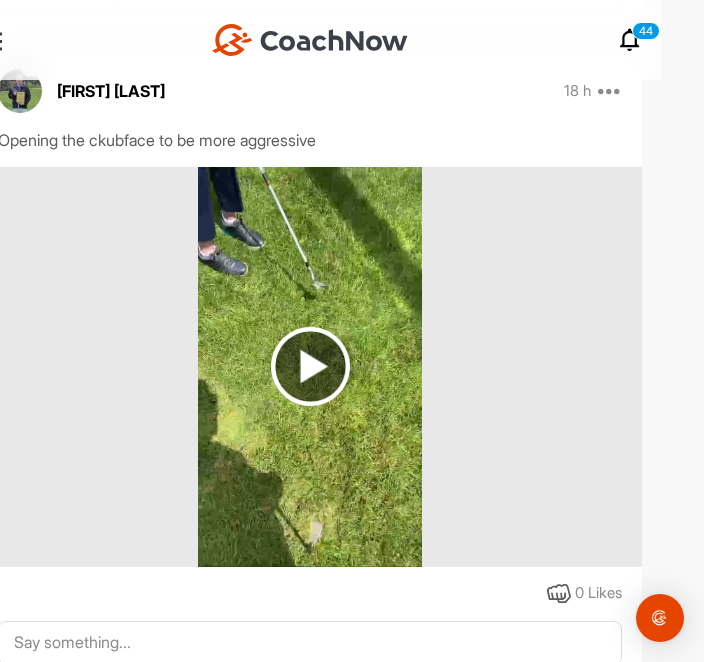 scroll, scrollTop: 1727, scrollLeft: 0, axis: vertical 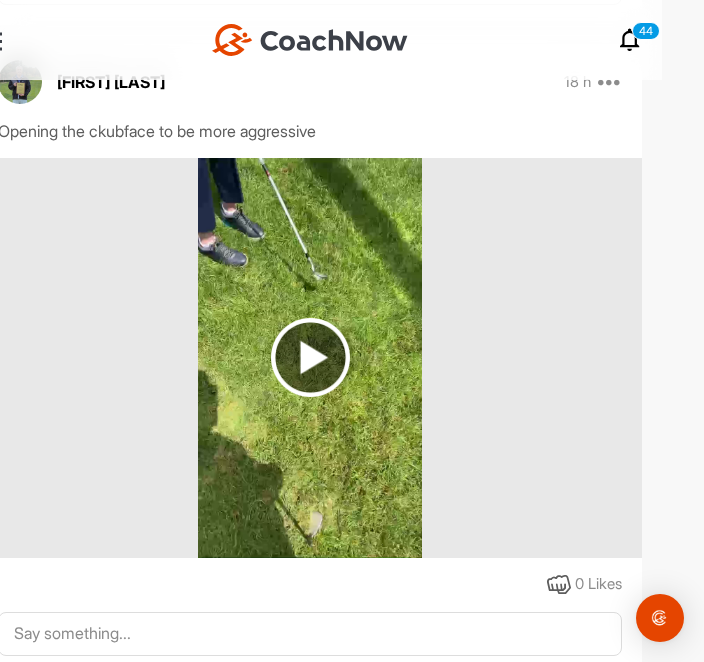 click at bounding box center [310, 357] 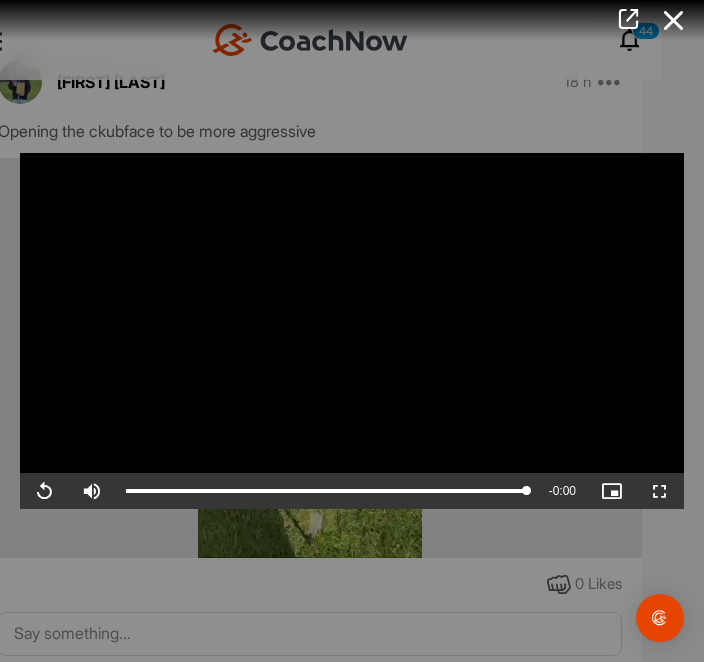 click at bounding box center [674, 20] 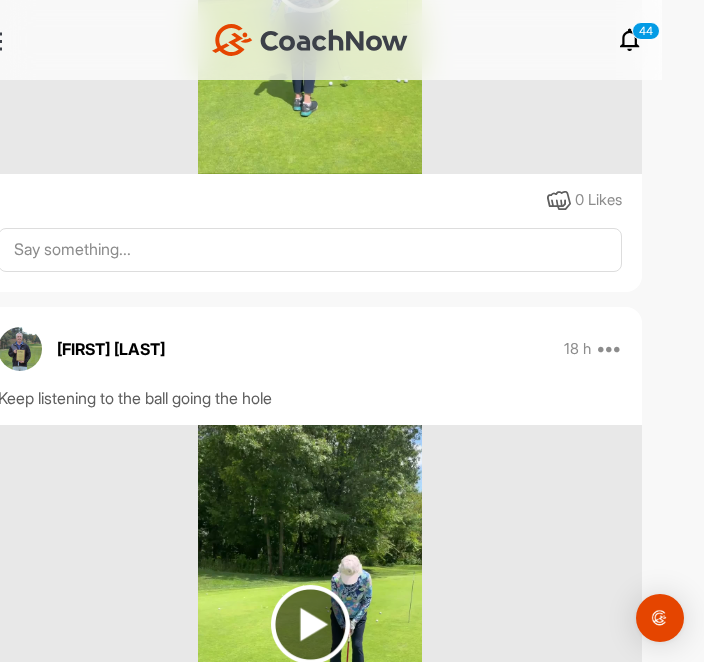 scroll, scrollTop: 808, scrollLeft: 0, axis: vertical 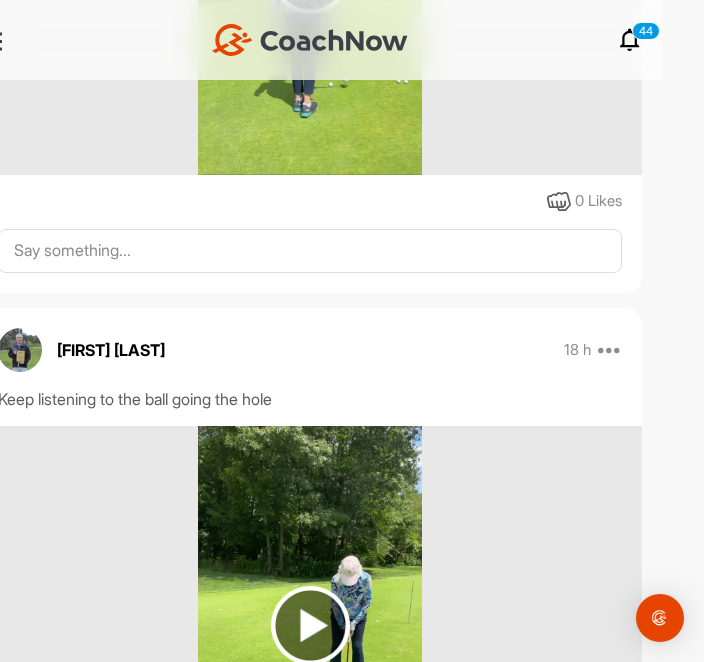 click at bounding box center (310, 625) 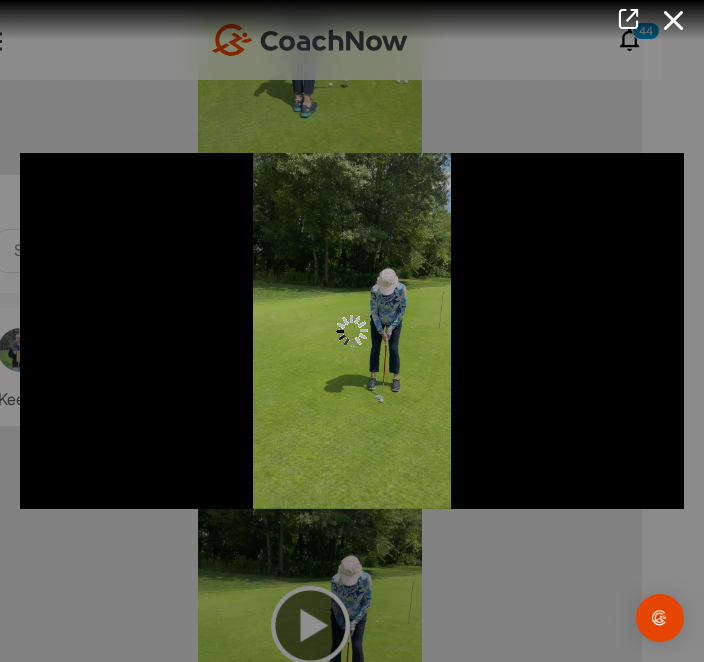 click at bounding box center [352, 331] 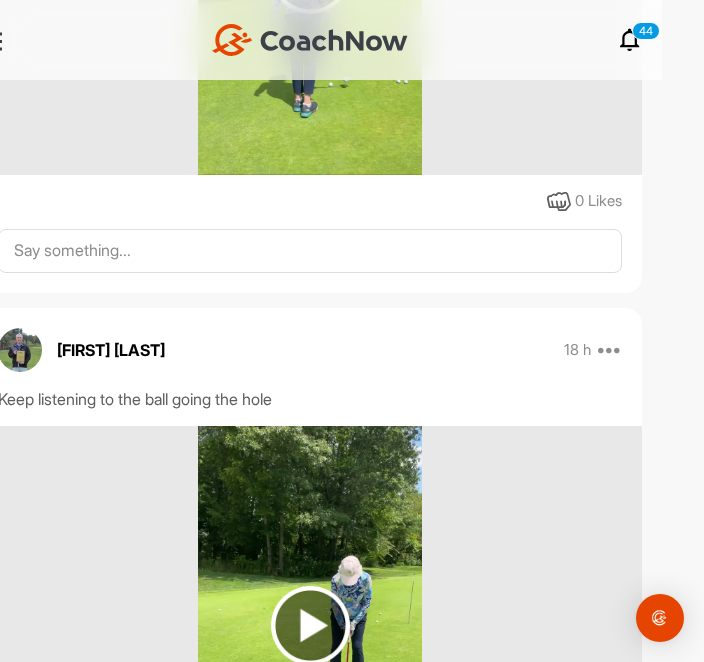 click at bounding box center [310, 625] 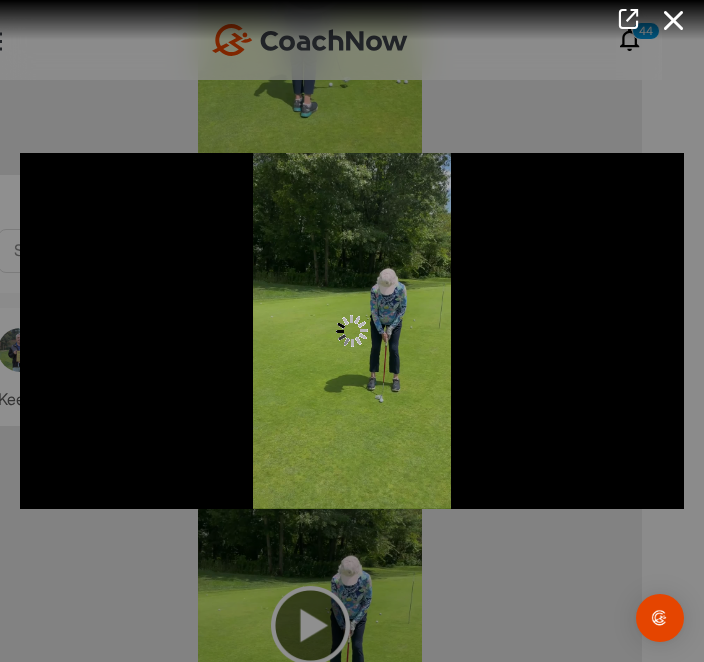 click at bounding box center [674, 20] 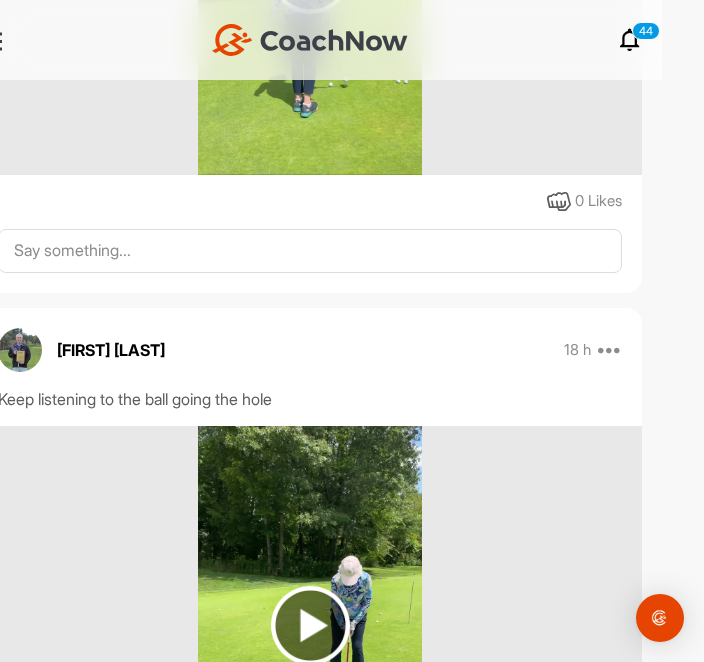 click at bounding box center [310, 625] 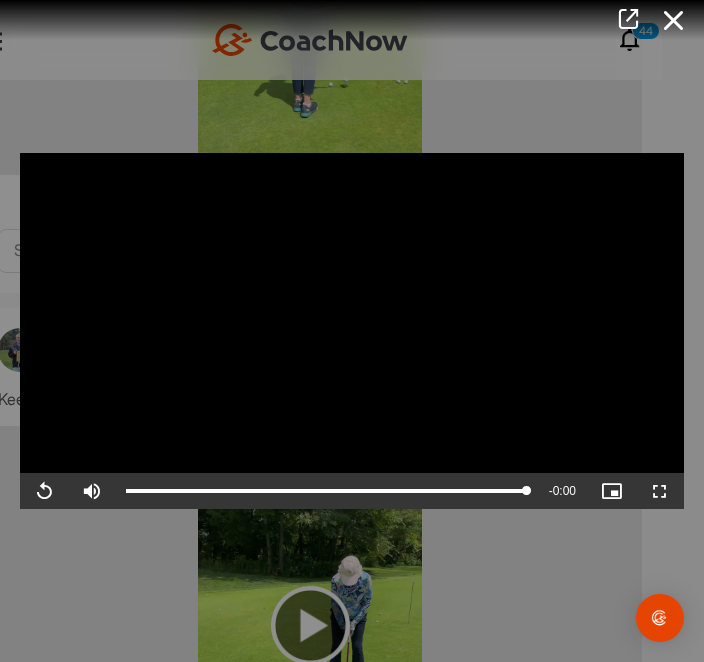 click at bounding box center [674, 20] 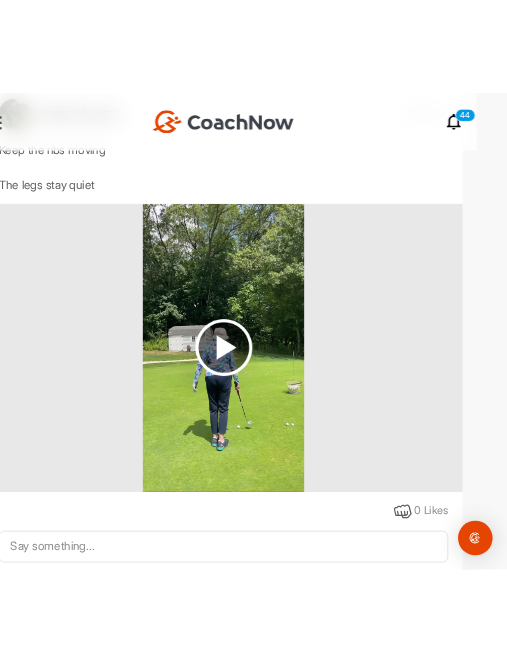 scroll, scrollTop: 409, scrollLeft: 0, axis: vertical 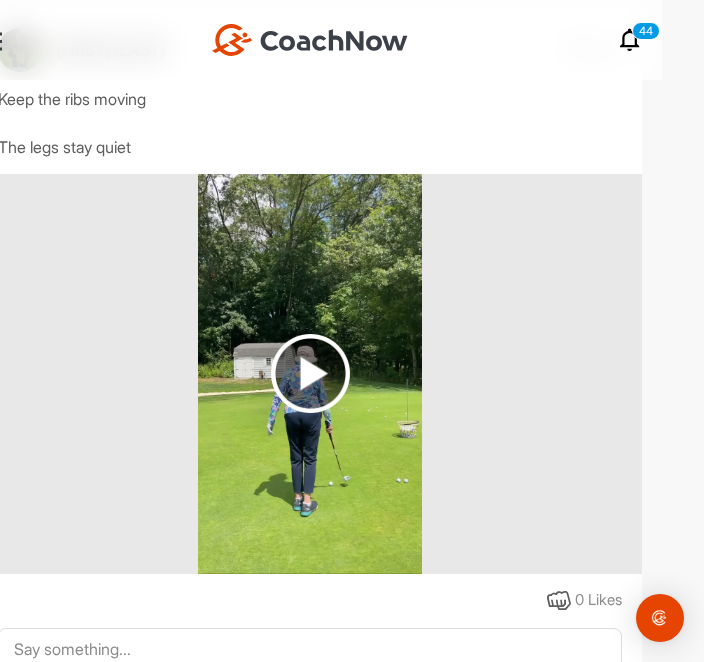 click at bounding box center [310, 373] 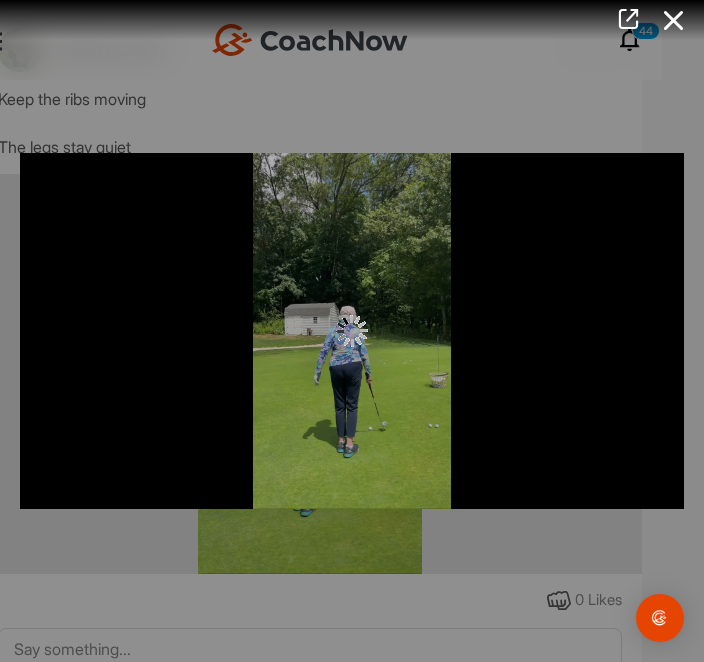 click at bounding box center (674, 20) 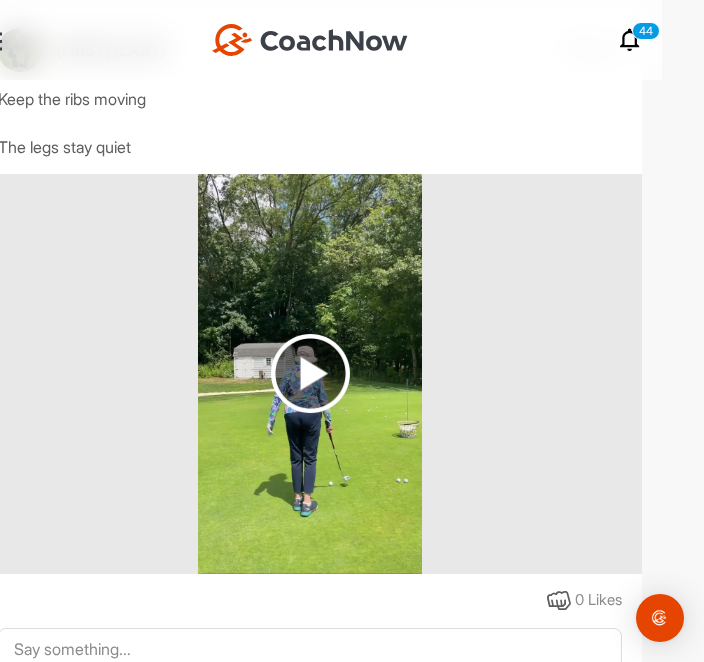 click at bounding box center [310, 373] 